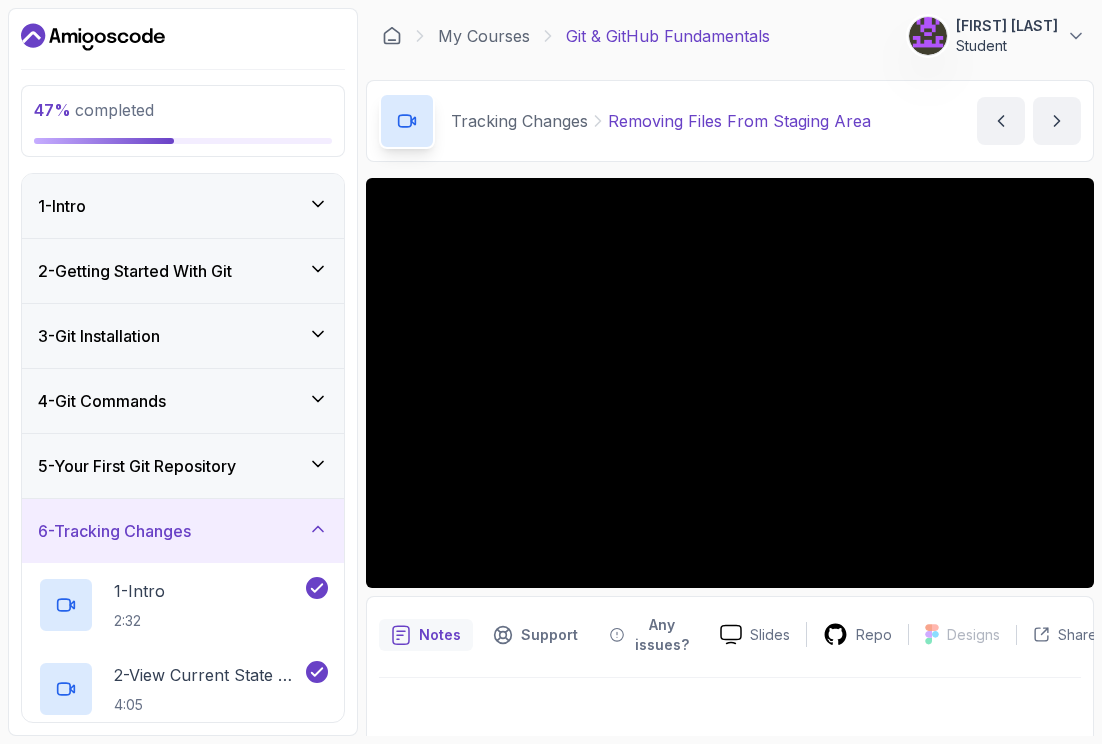 scroll, scrollTop: 0, scrollLeft: 0, axis: both 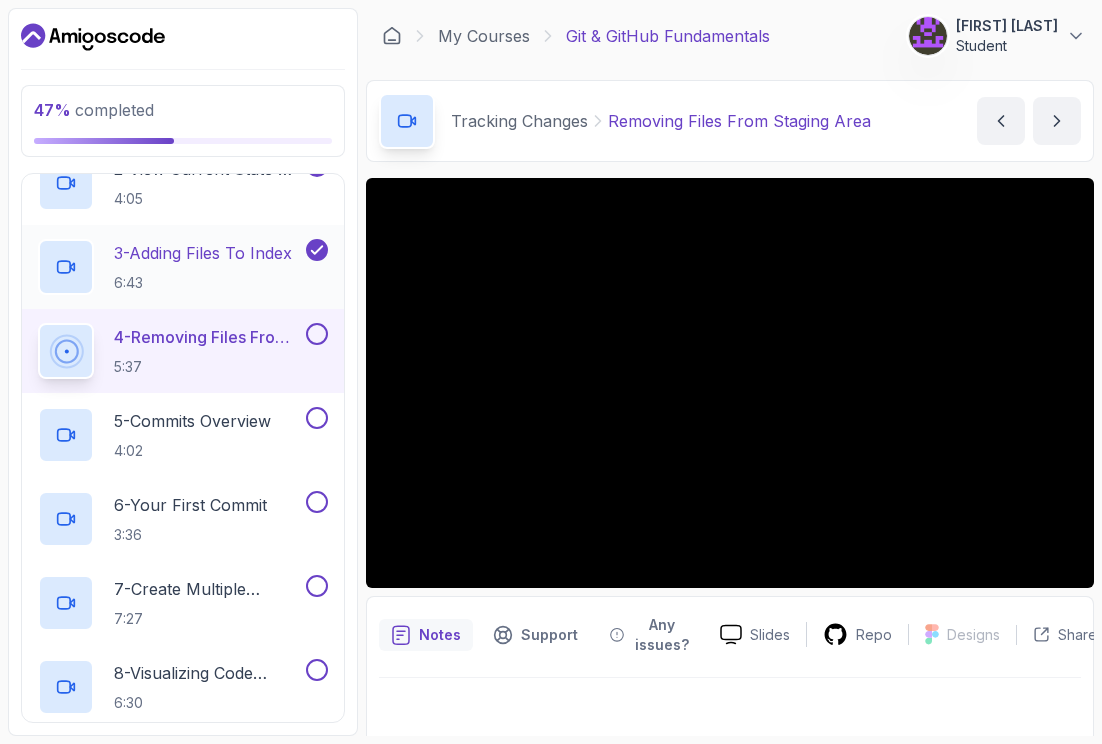 click on "3  -  Adding Files To Index 6:43" at bounding box center [203, 267] 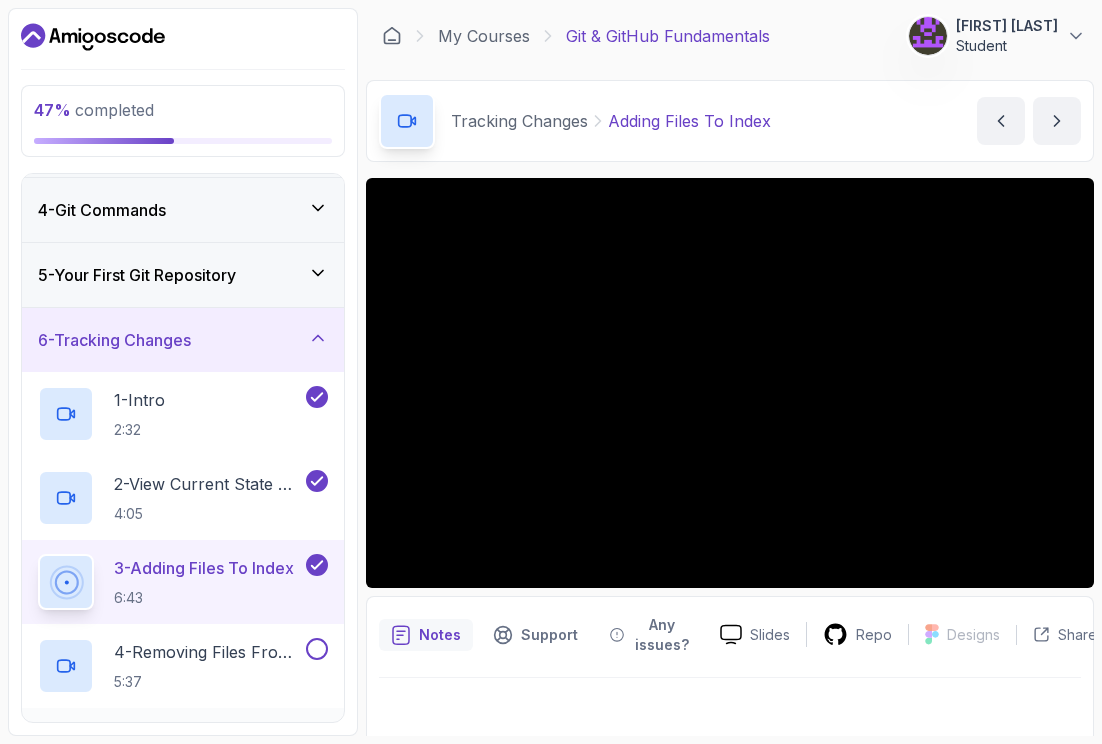 scroll, scrollTop: 146, scrollLeft: 0, axis: vertical 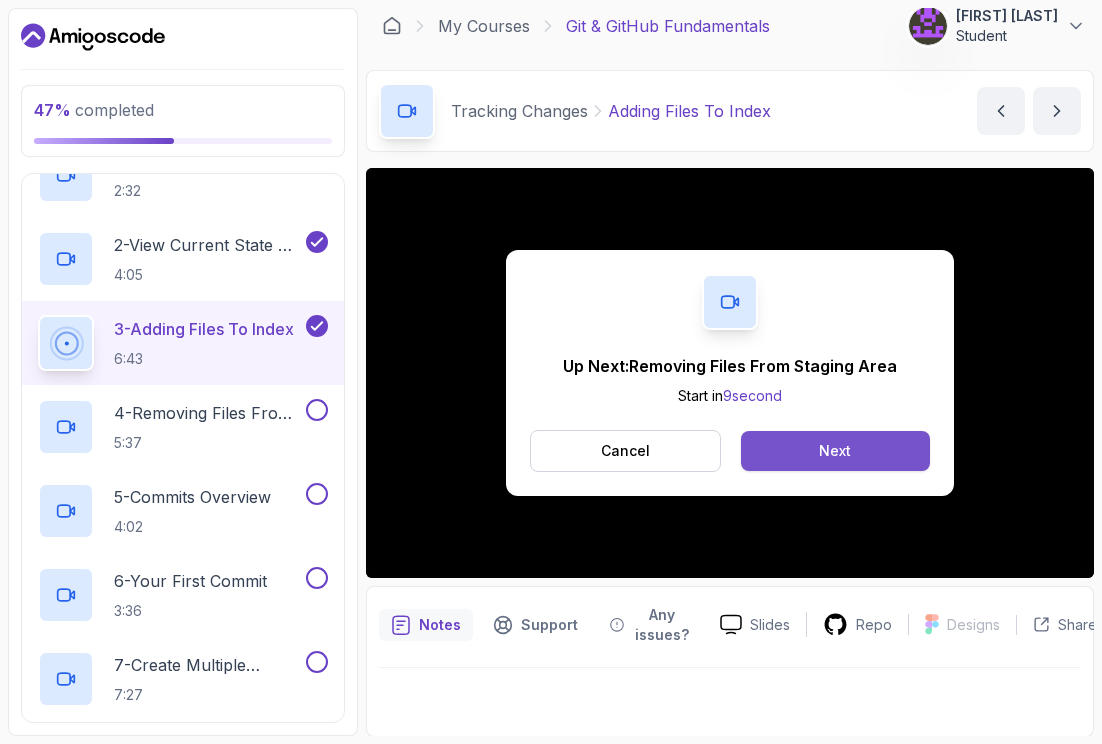 click on "Next" at bounding box center (835, 451) 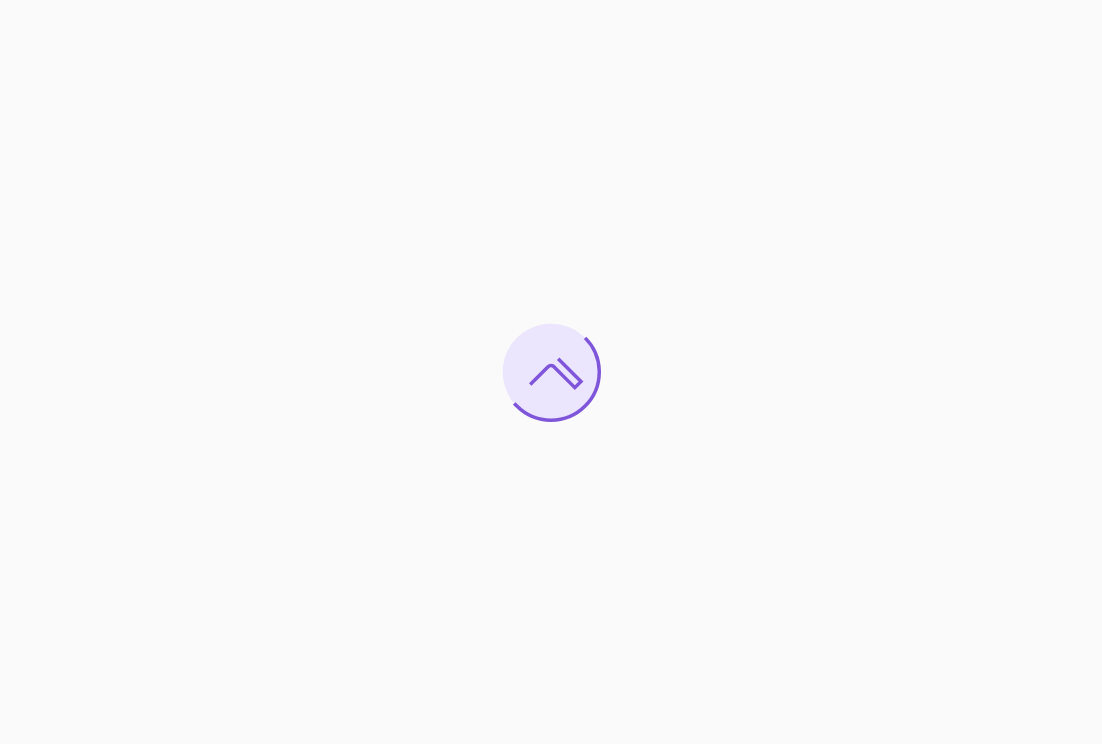 scroll, scrollTop: 0, scrollLeft: 0, axis: both 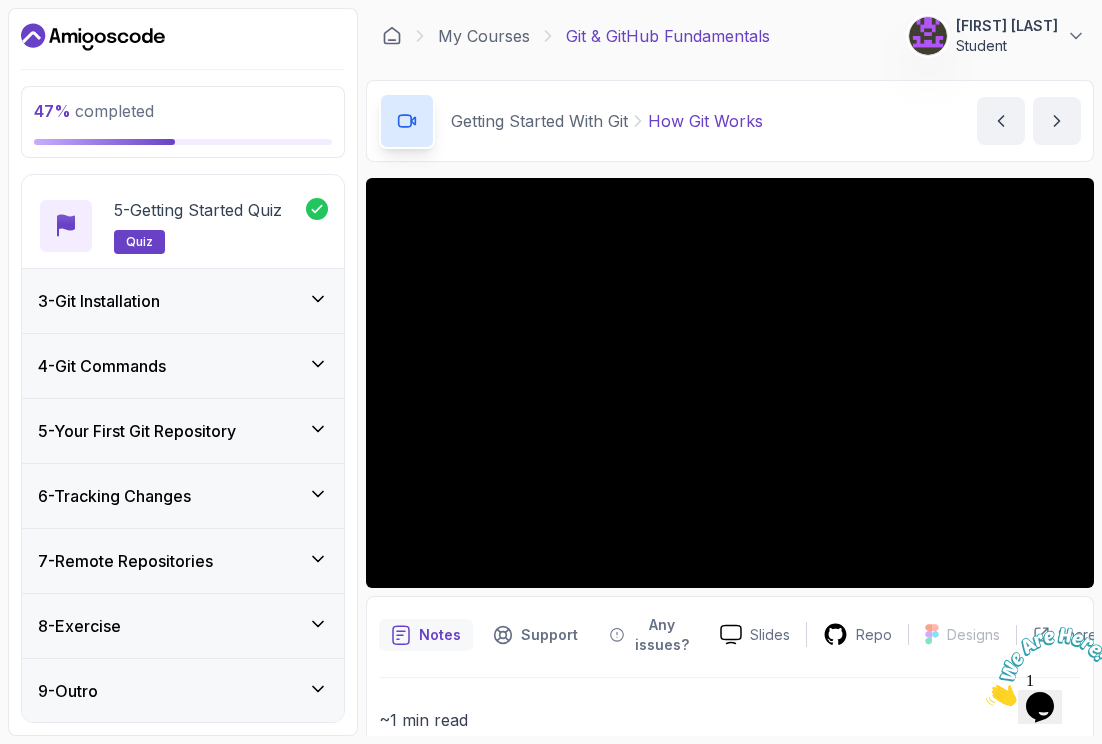 click on "7  -  Remote Repositories" at bounding box center (125, 561) 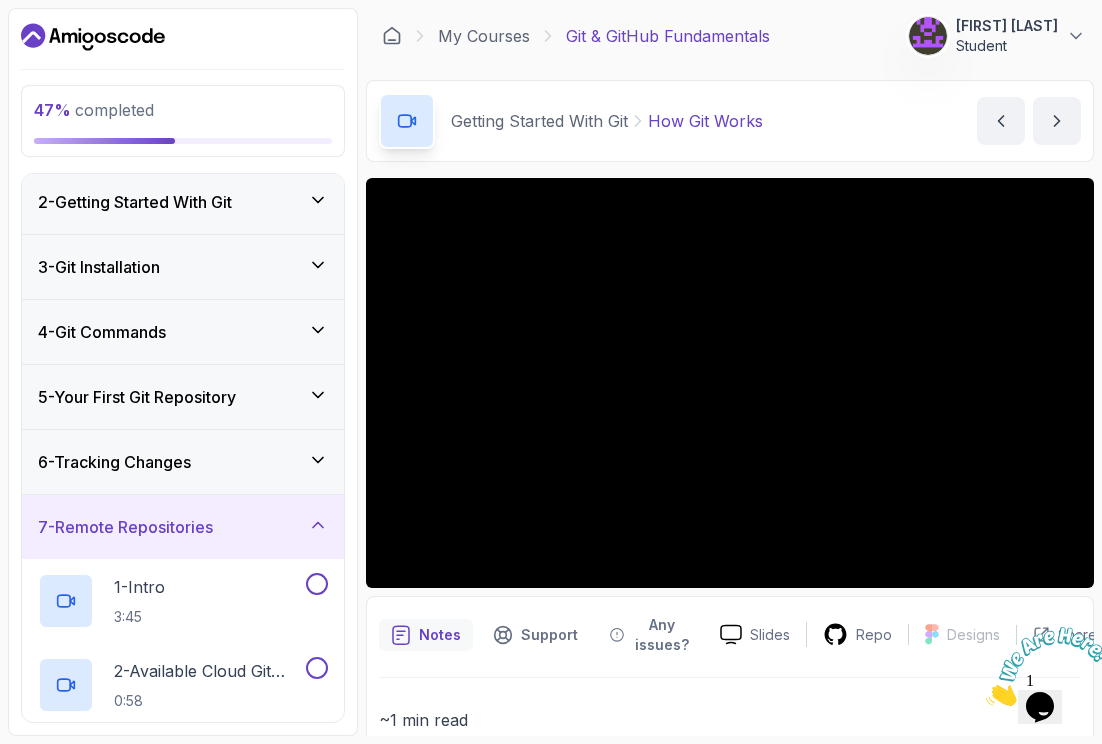 scroll, scrollTop: 67, scrollLeft: 0, axis: vertical 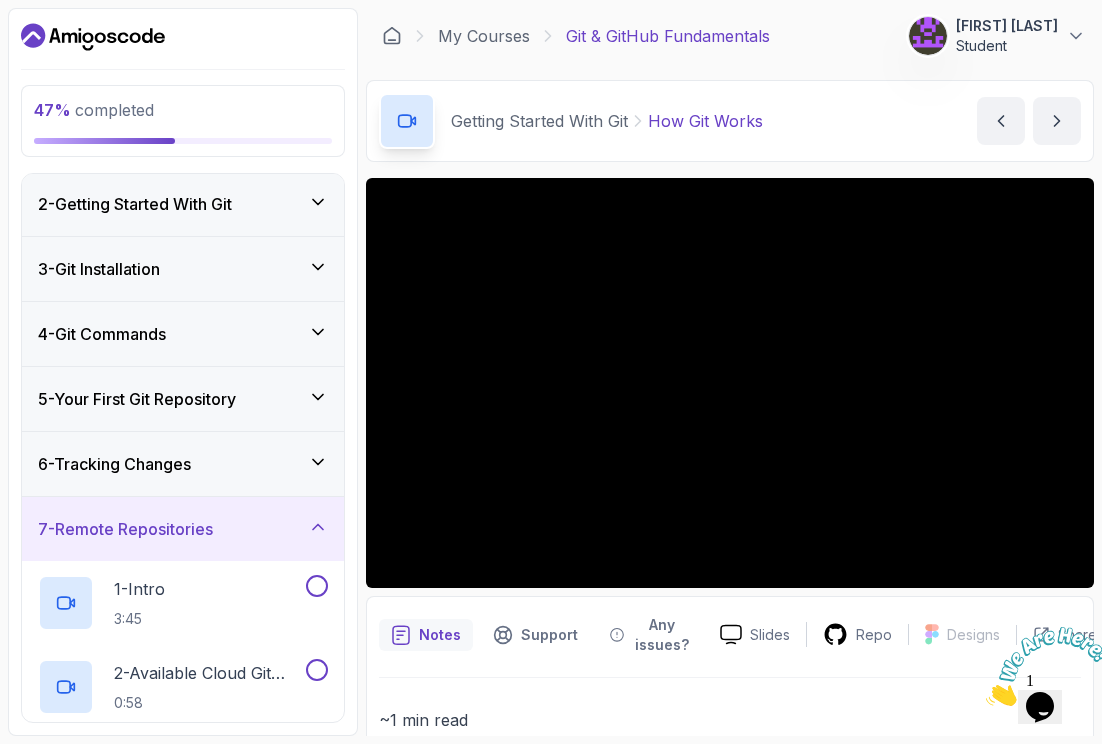 click on "6  -  Tracking Changes" at bounding box center (114, 464) 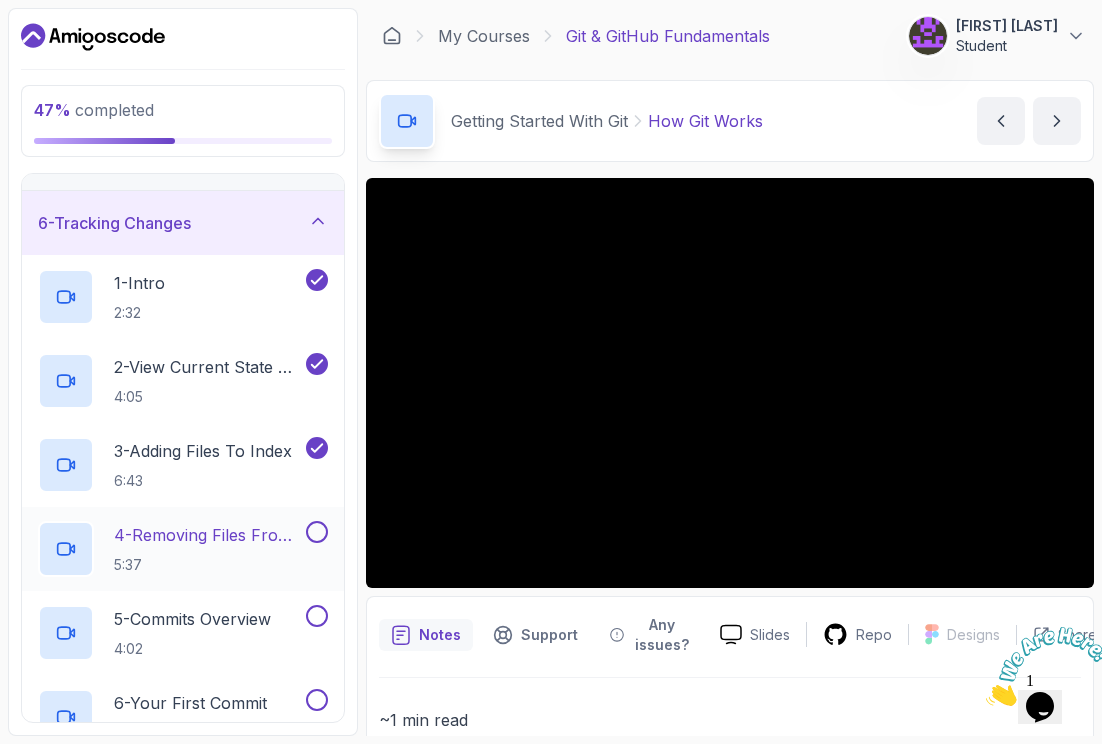 scroll, scrollTop: 325, scrollLeft: 0, axis: vertical 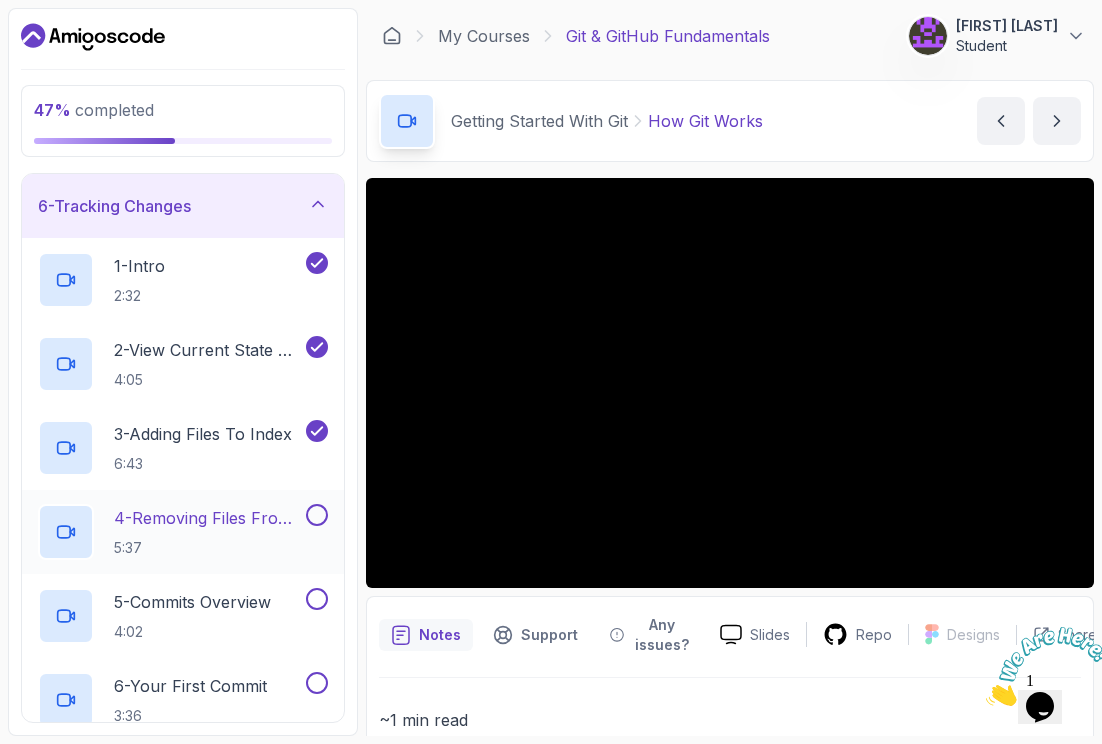 click on "4  -  Removing Files From Staging Area" at bounding box center [208, 518] 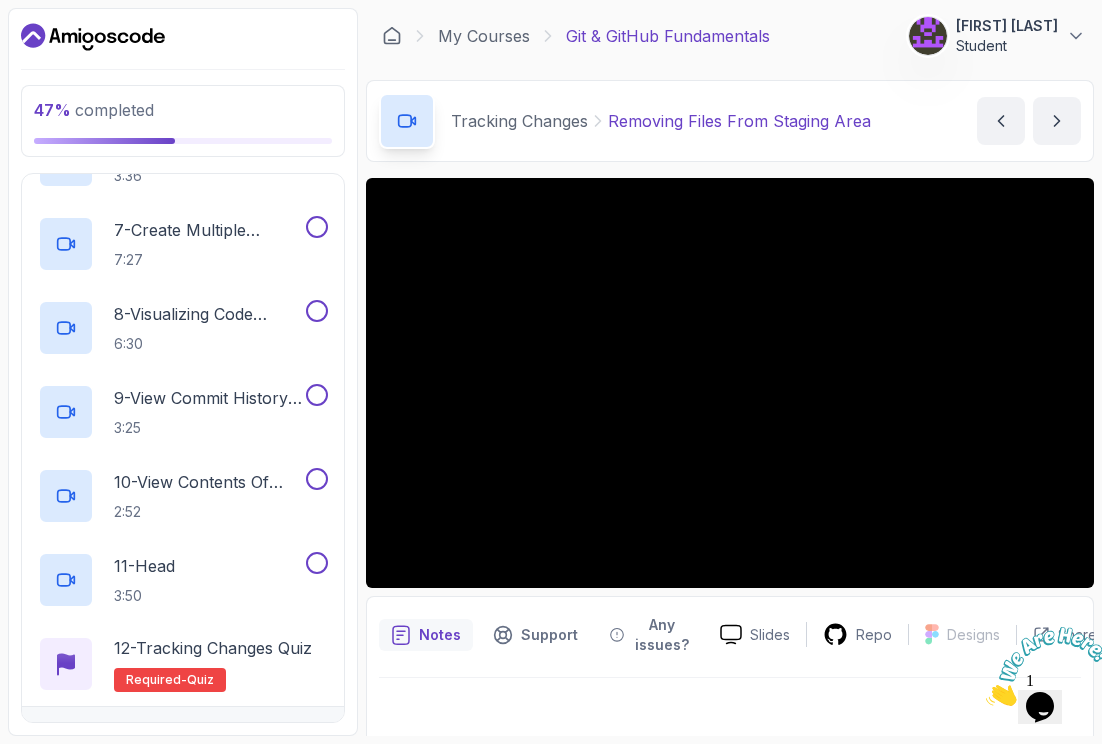 scroll, scrollTop: 857, scrollLeft: 0, axis: vertical 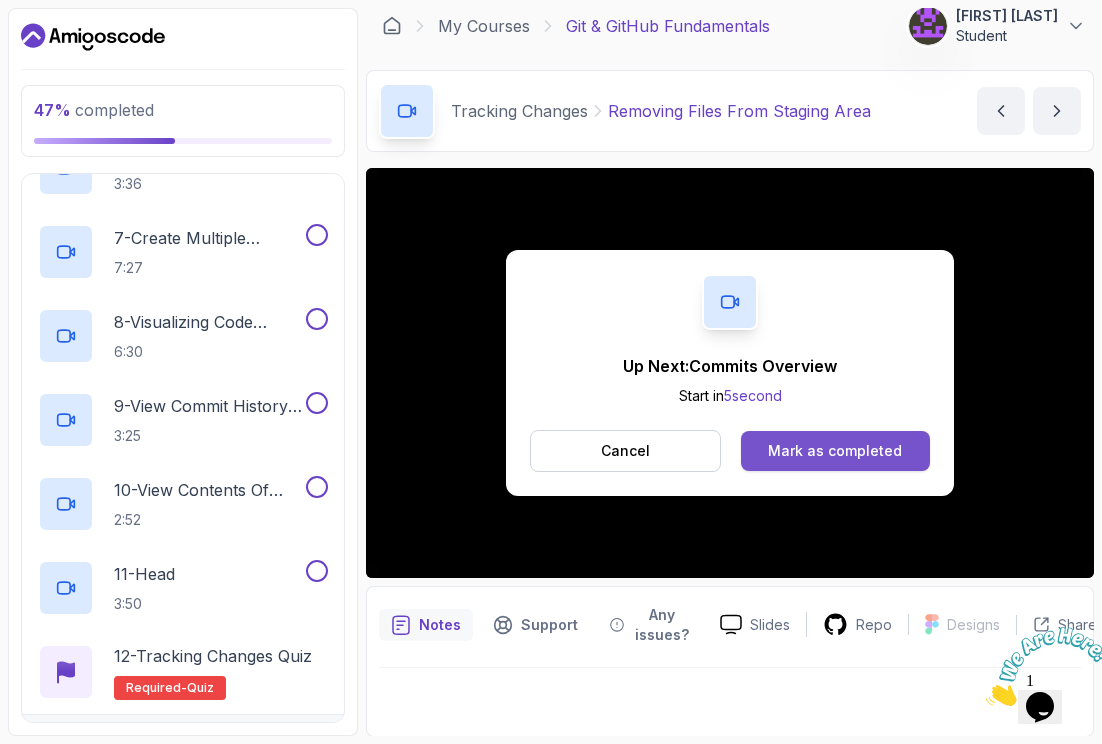 click on "Mark as completed" at bounding box center [835, 451] 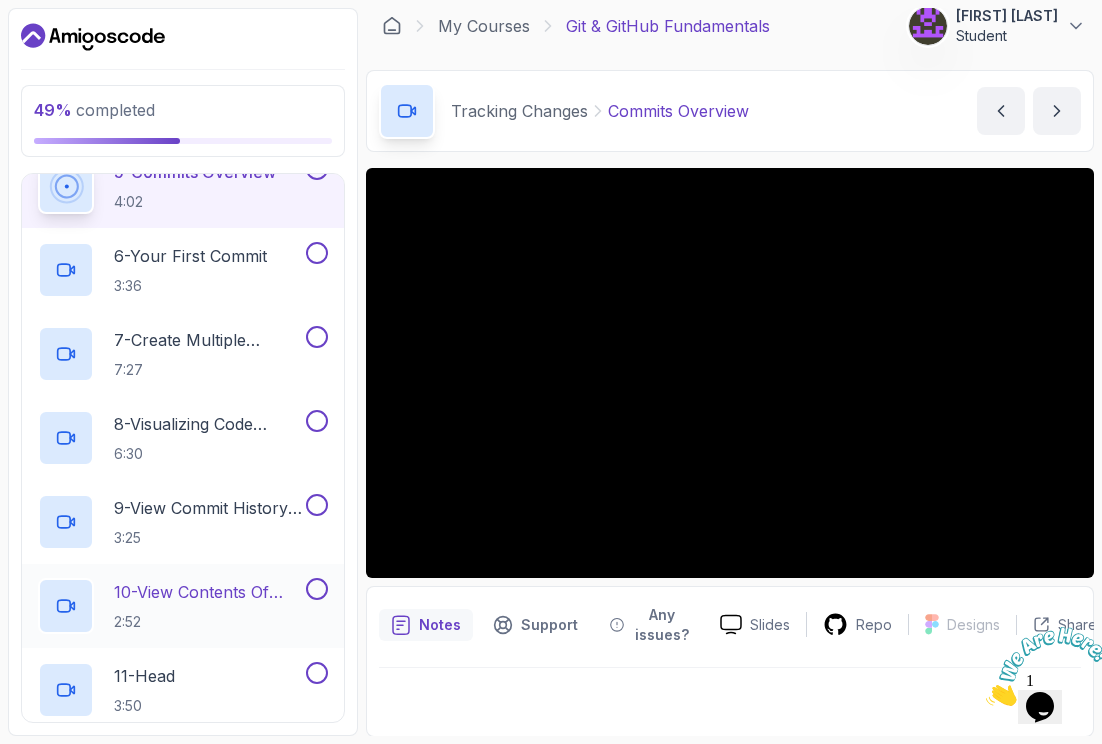 scroll, scrollTop: 746, scrollLeft: 0, axis: vertical 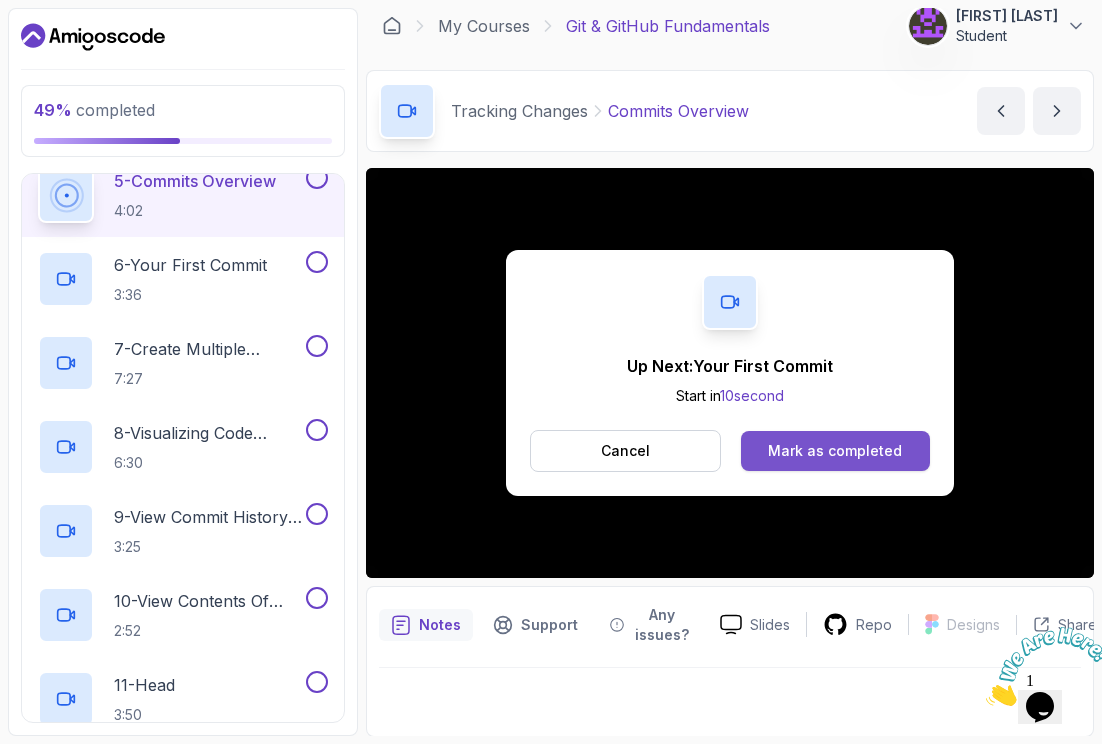 click on "Mark as completed" at bounding box center [835, 451] 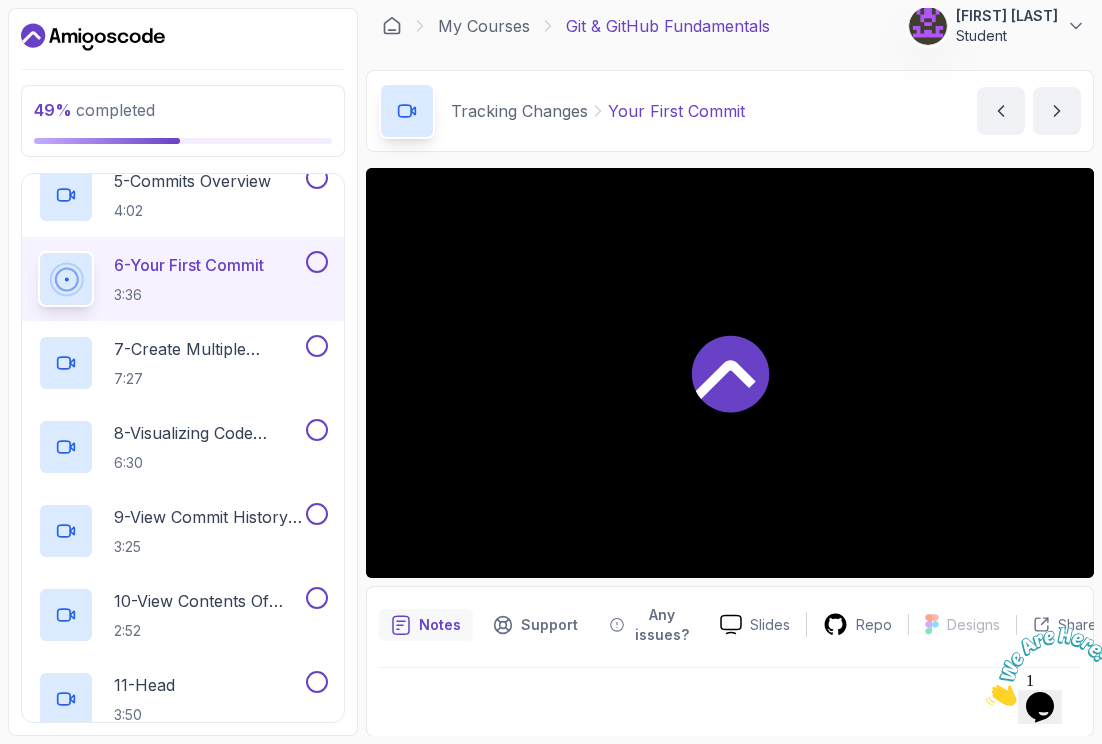 scroll, scrollTop: 760, scrollLeft: 0, axis: vertical 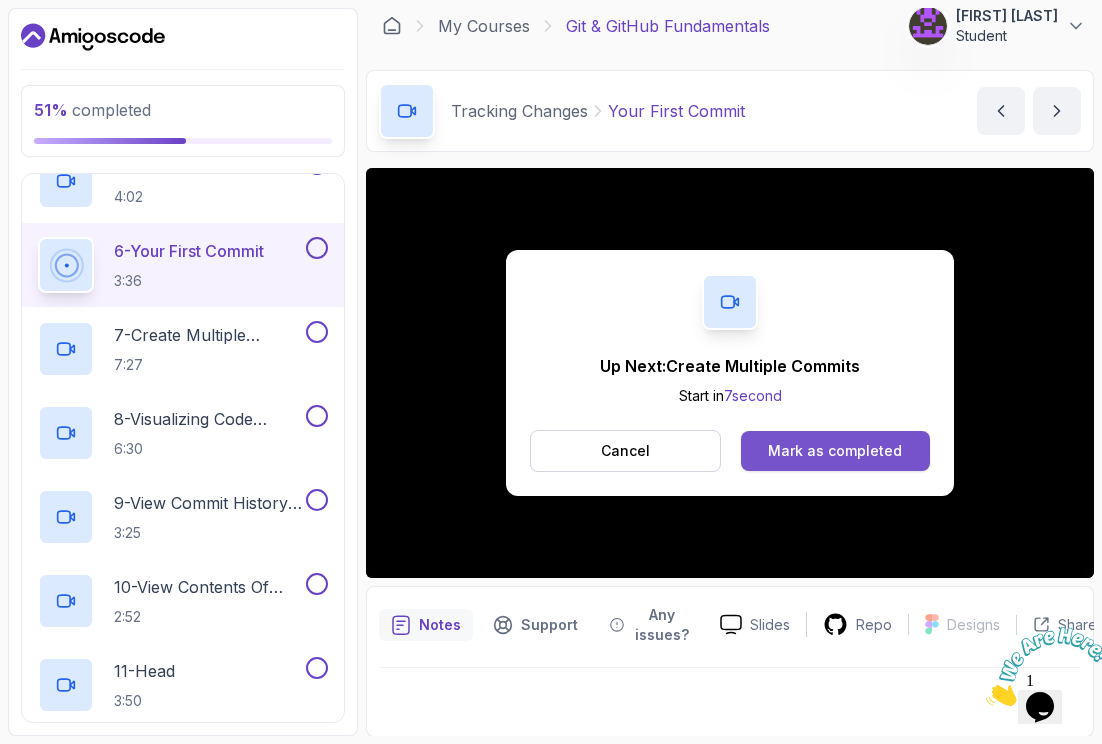 click on "Mark as completed" at bounding box center (835, 451) 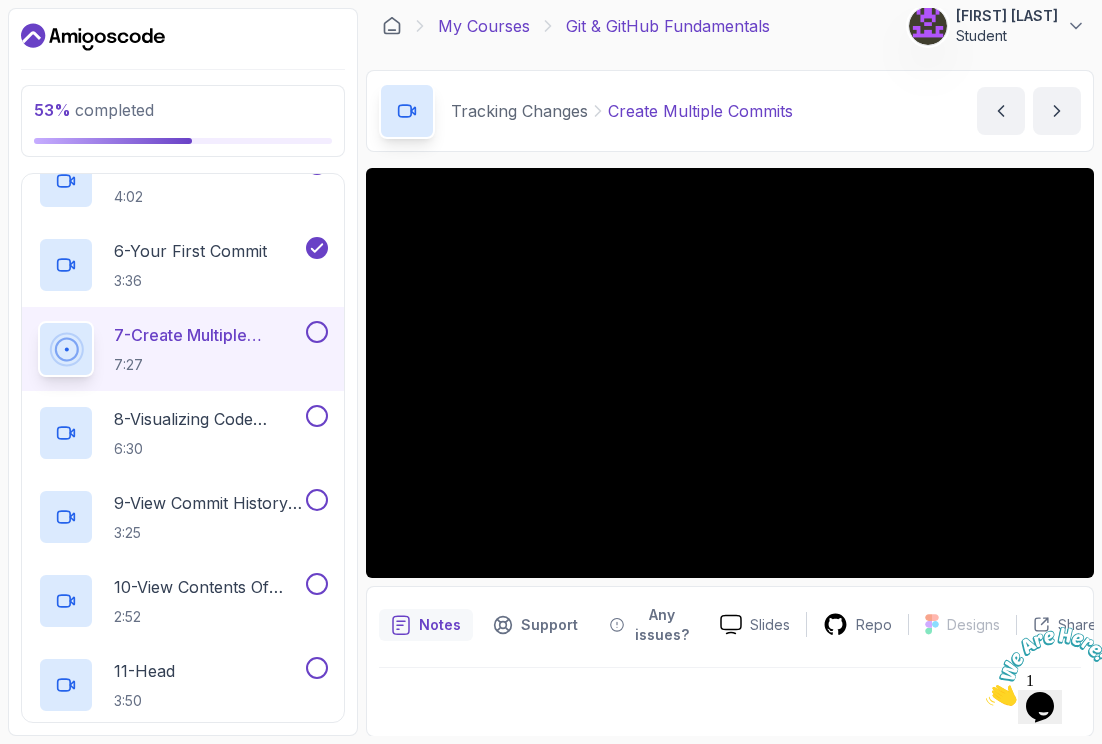 click on "My Courses" at bounding box center (484, 26) 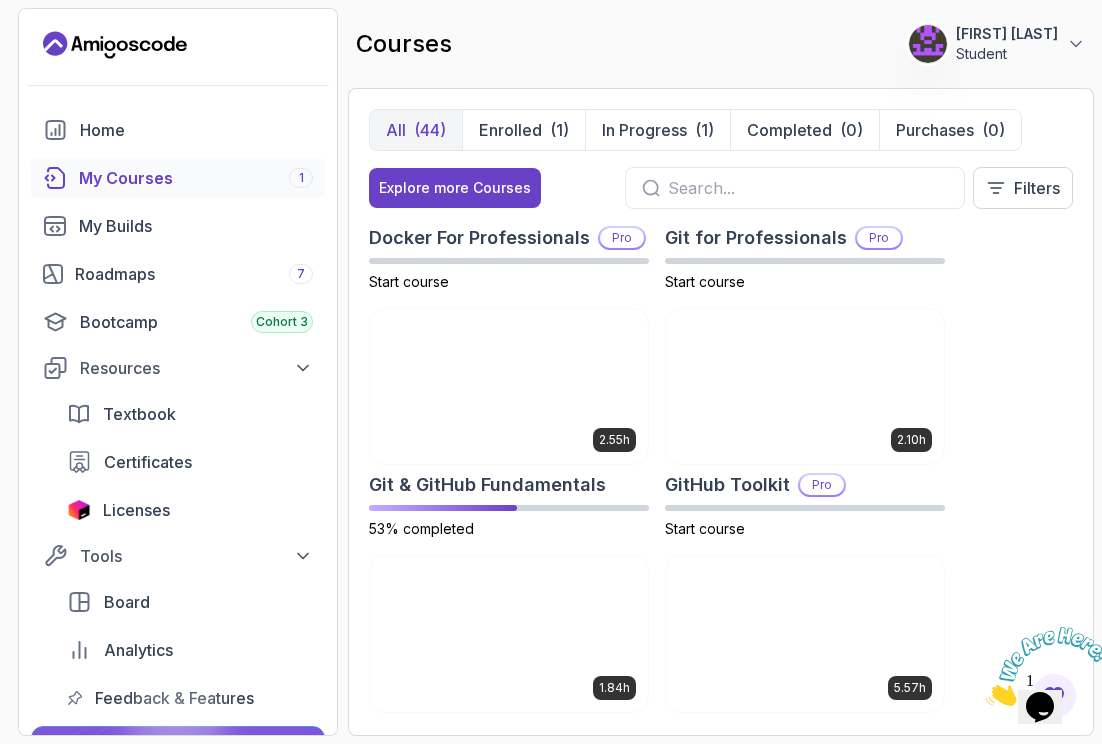 scroll, scrollTop: 1145, scrollLeft: 0, axis: vertical 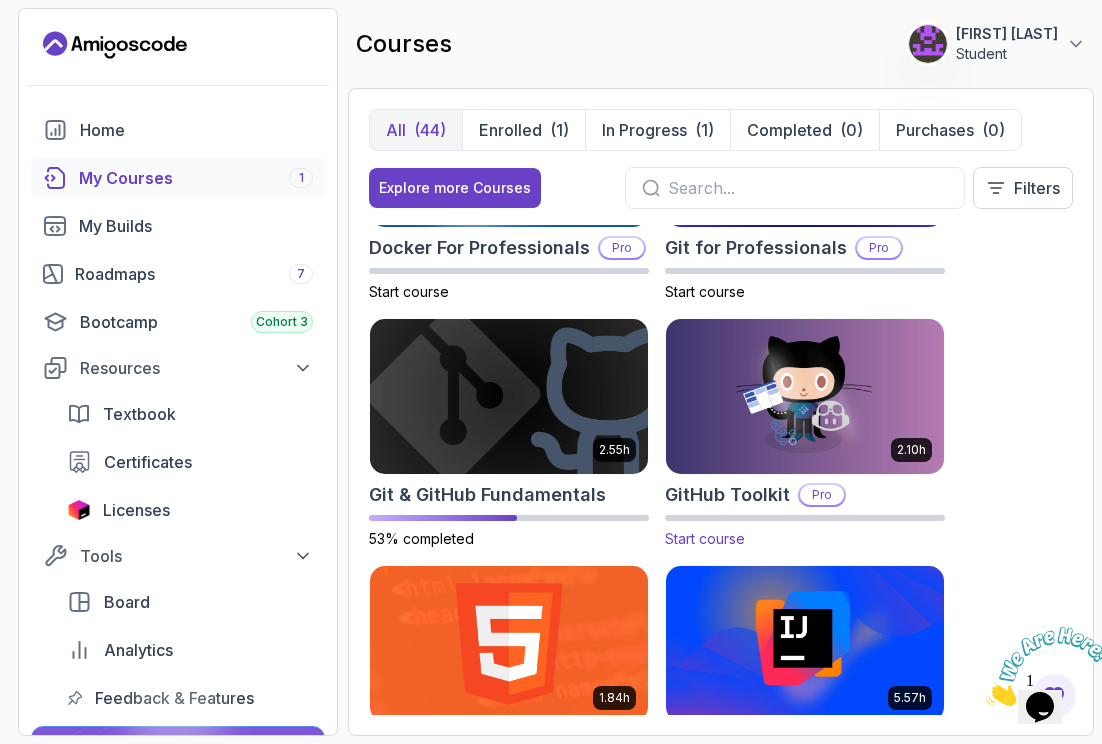 click at bounding box center [805, 396] 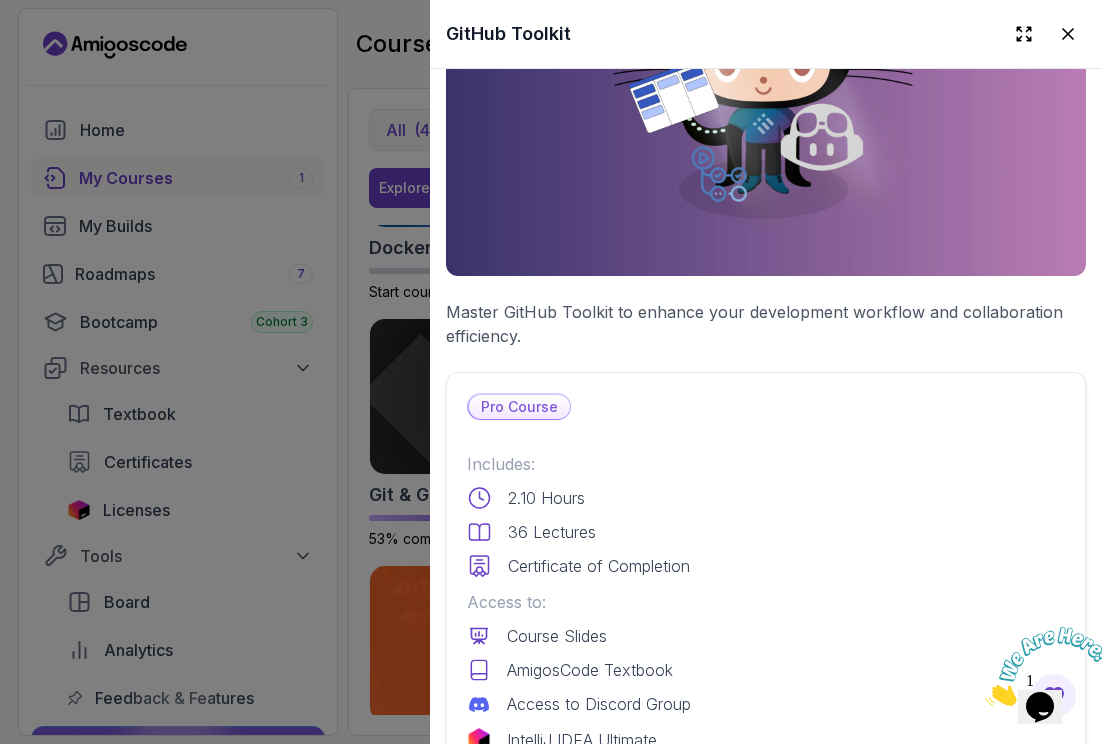 scroll, scrollTop: 0, scrollLeft: 0, axis: both 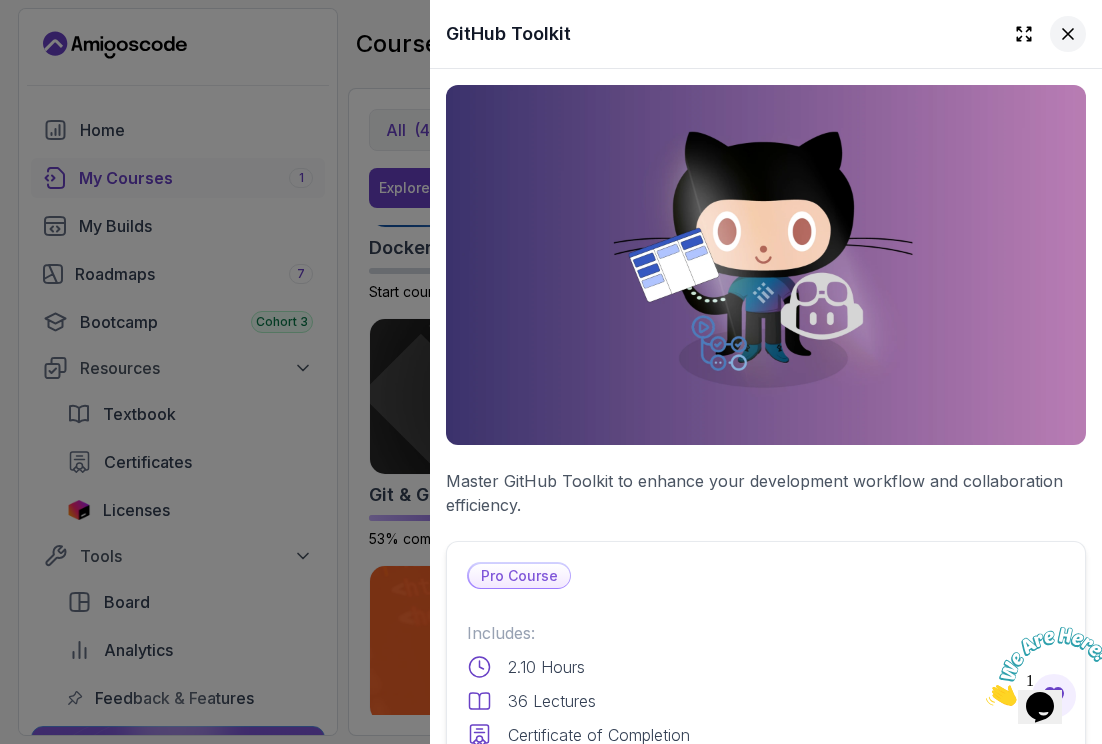 click at bounding box center (1068, 34) 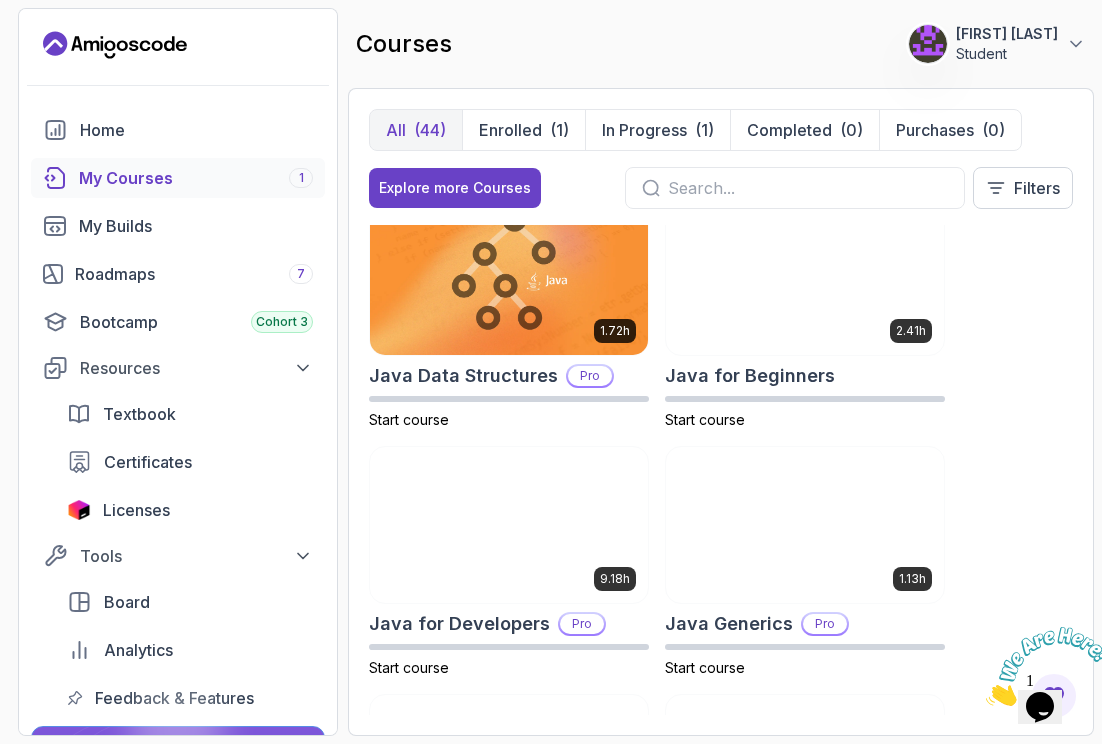 scroll, scrollTop: 1772, scrollLeft: 0, axis: vertical 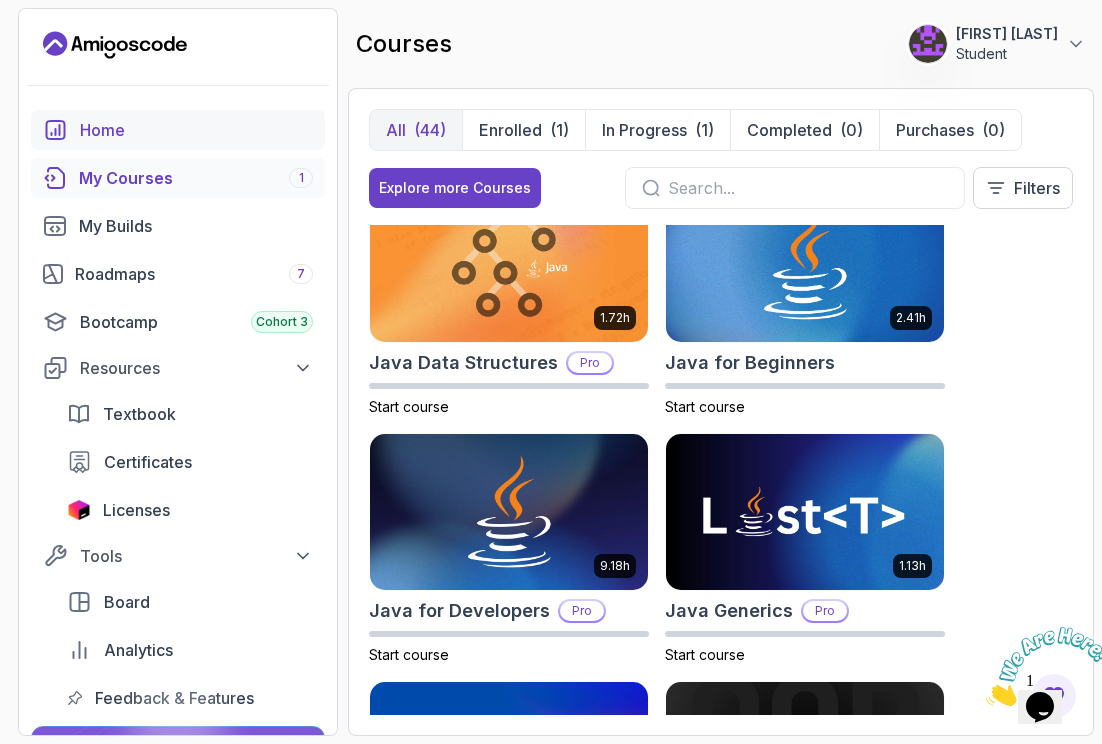 click on "Home" at bounding box center [196, 130] 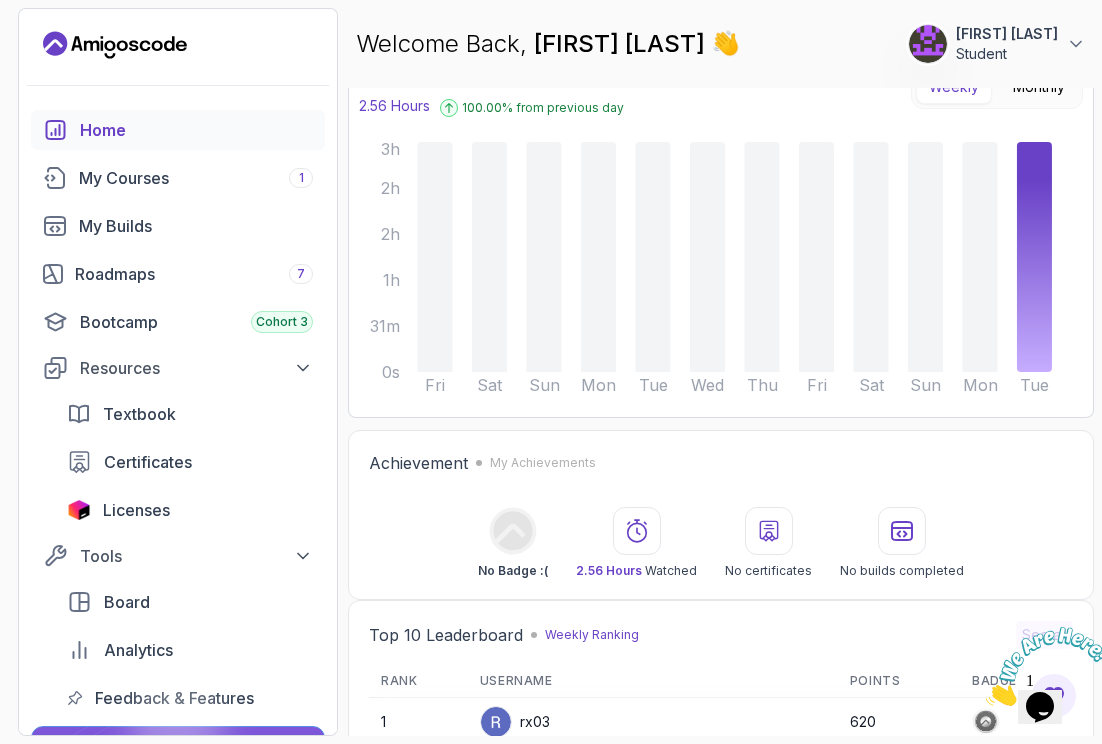 scroll, scrollTop: 213, scrollLeft: 0, axis: vertical 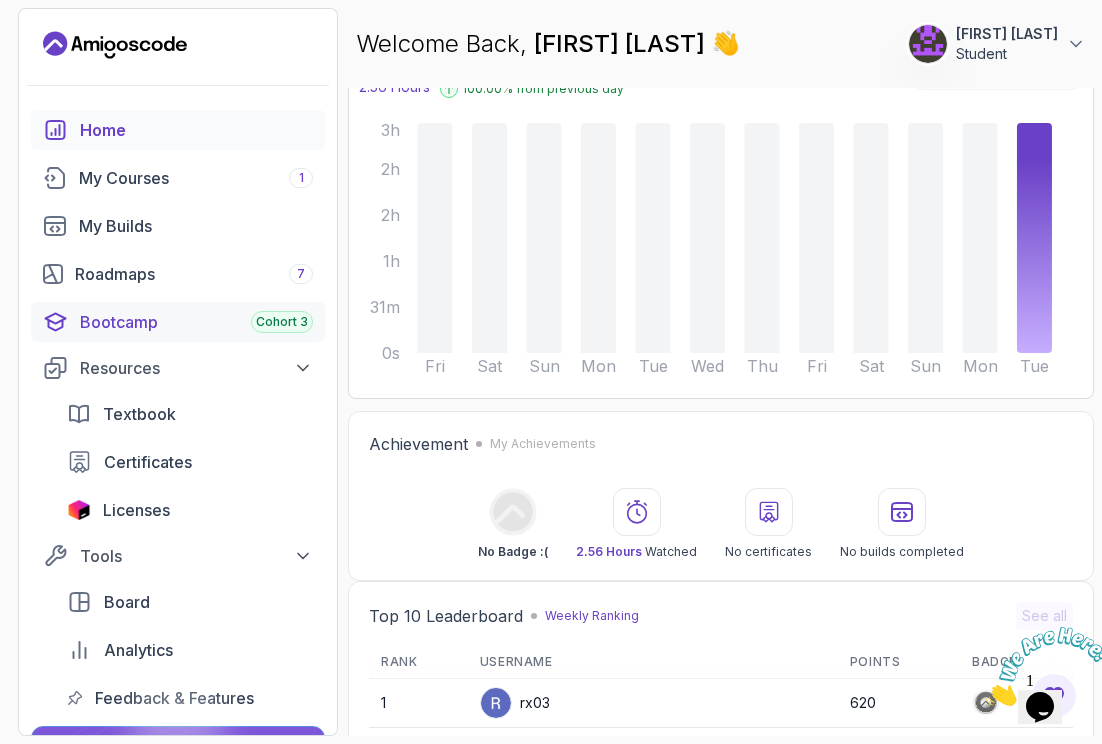click on "Bootcamp Cohort 3" at bounding box center (196, 322) 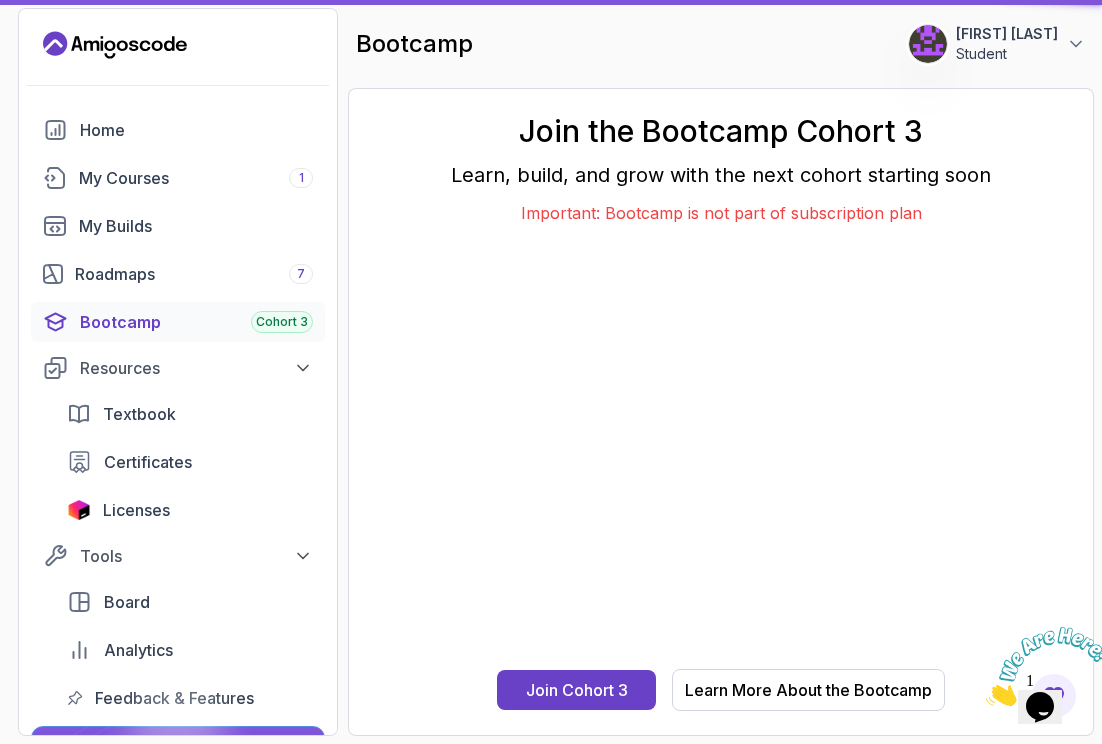 scroll, scrollTop: 0, scrollLeft: 0, axis: both 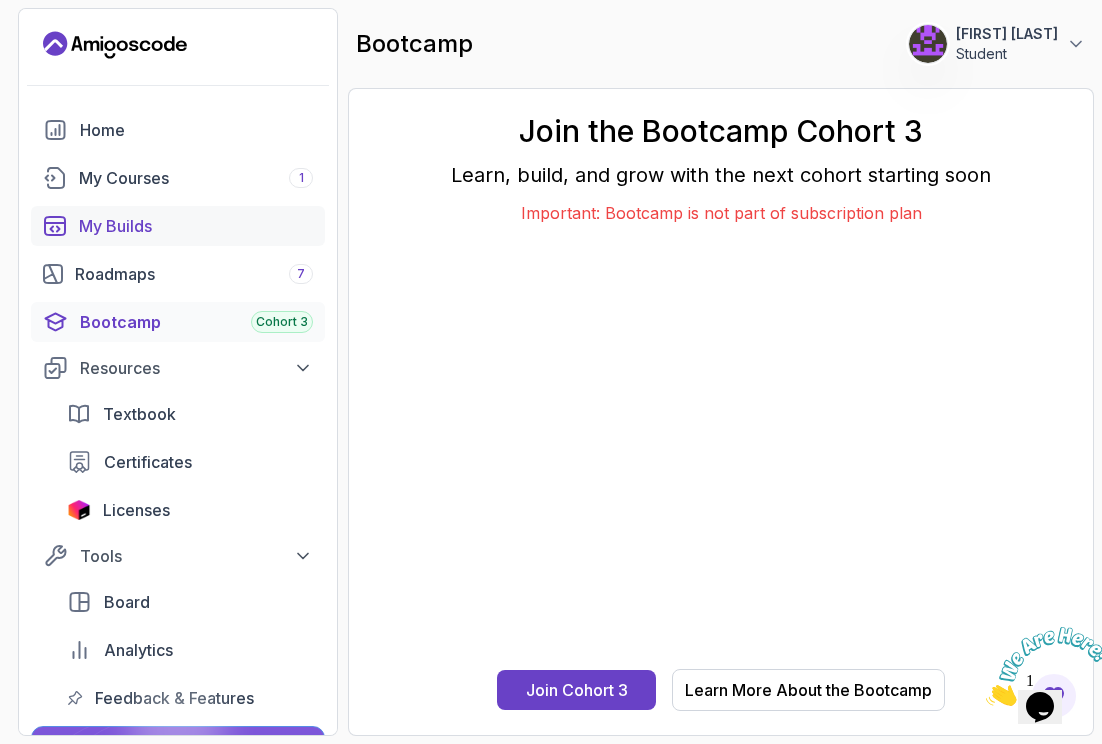 click on "My Builds" at bounding box center [196, 226] 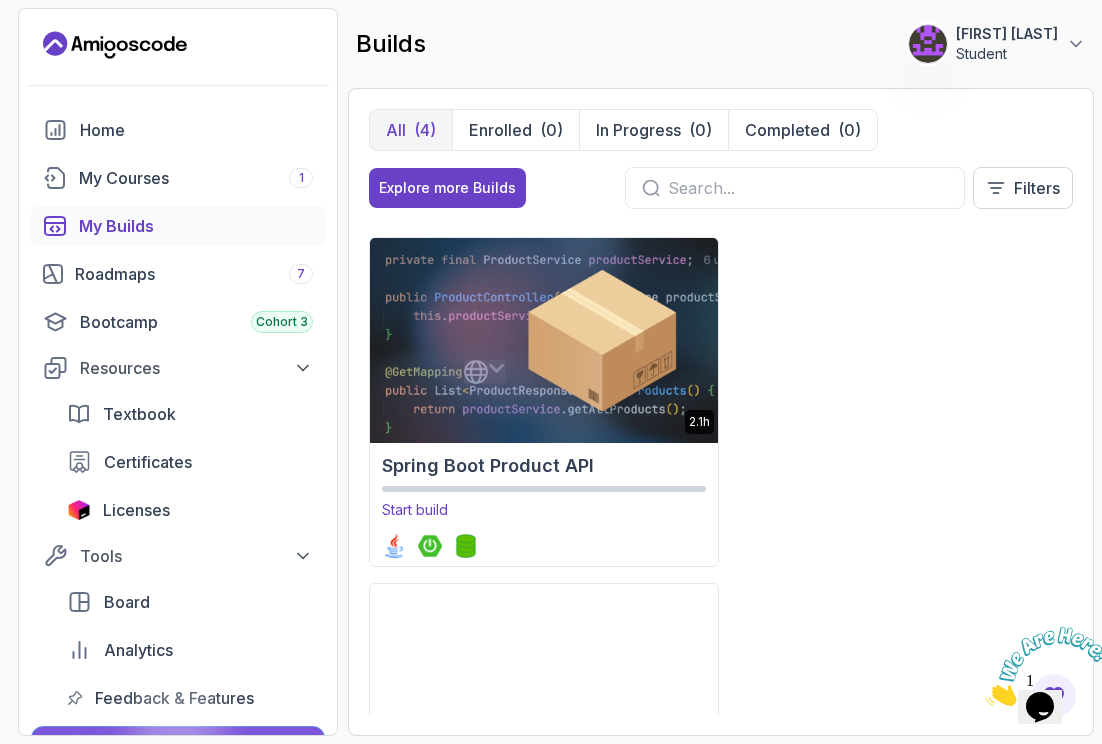 scroll, scrollTop: 391, scrollLeft: 0, axis: vertical 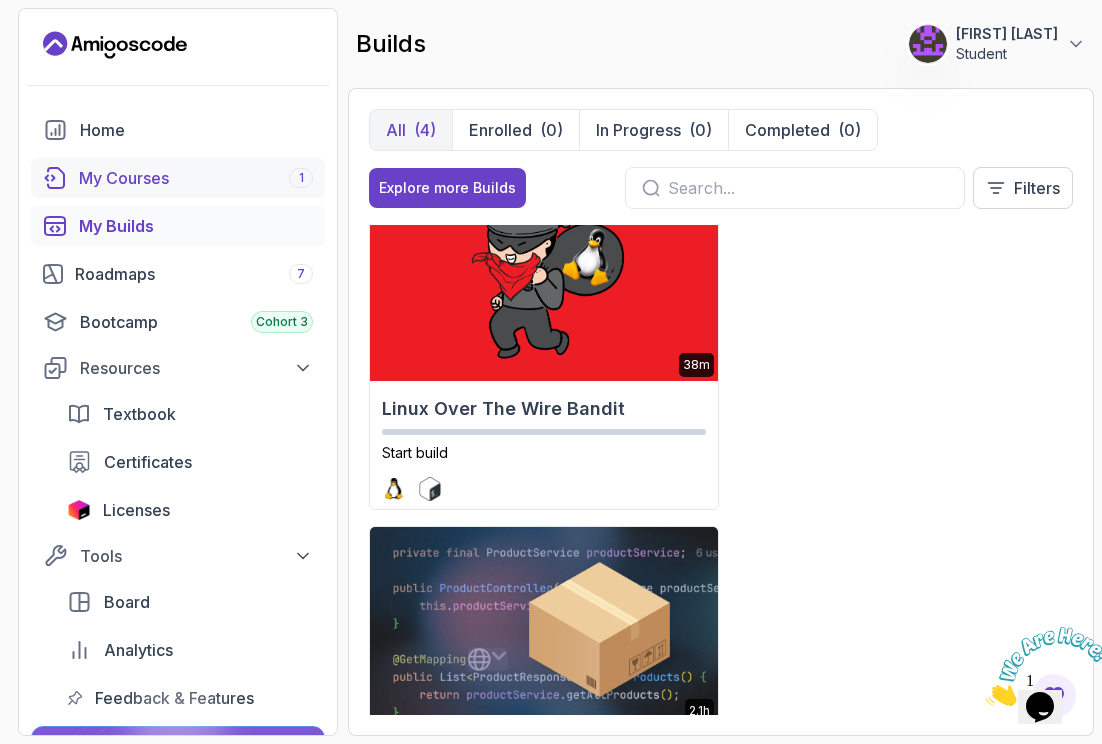 click on "My Courses 1" at bounding box center [196, 178] 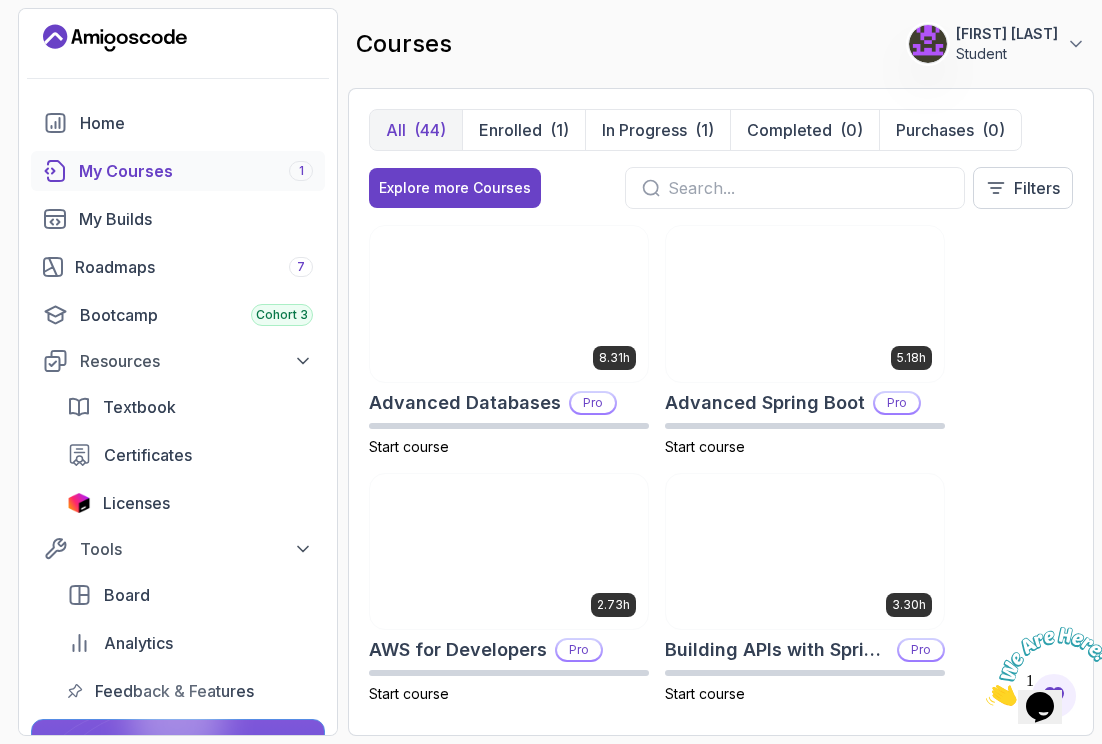 scroll, scrollTop: 0, scrollLeft: 0, axis: both 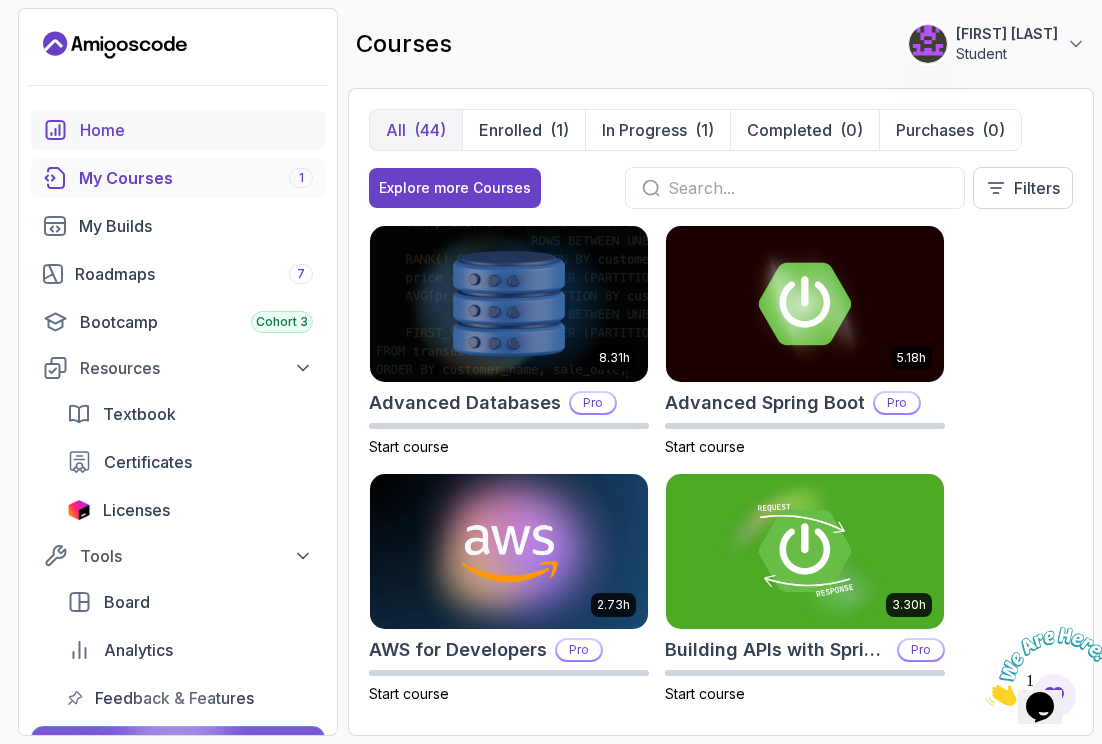 click on "Home" at bounding box center [178, 130] 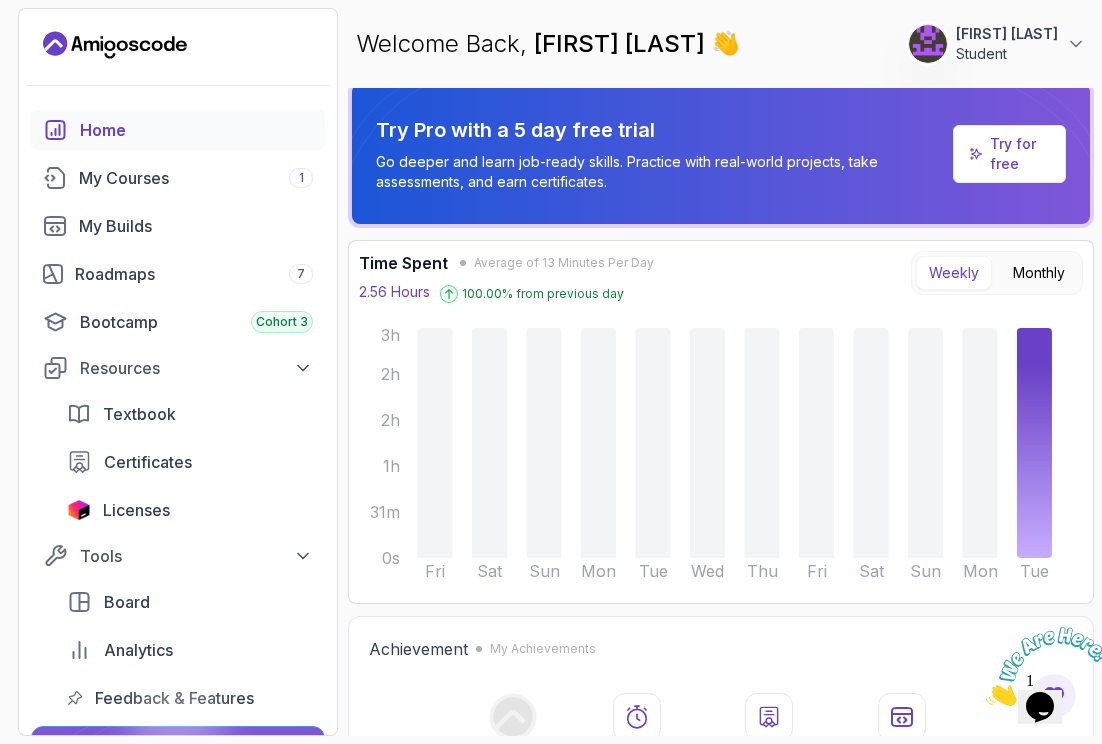 scroll, scrollTop: 0, scrollLeft: 0, axis: both 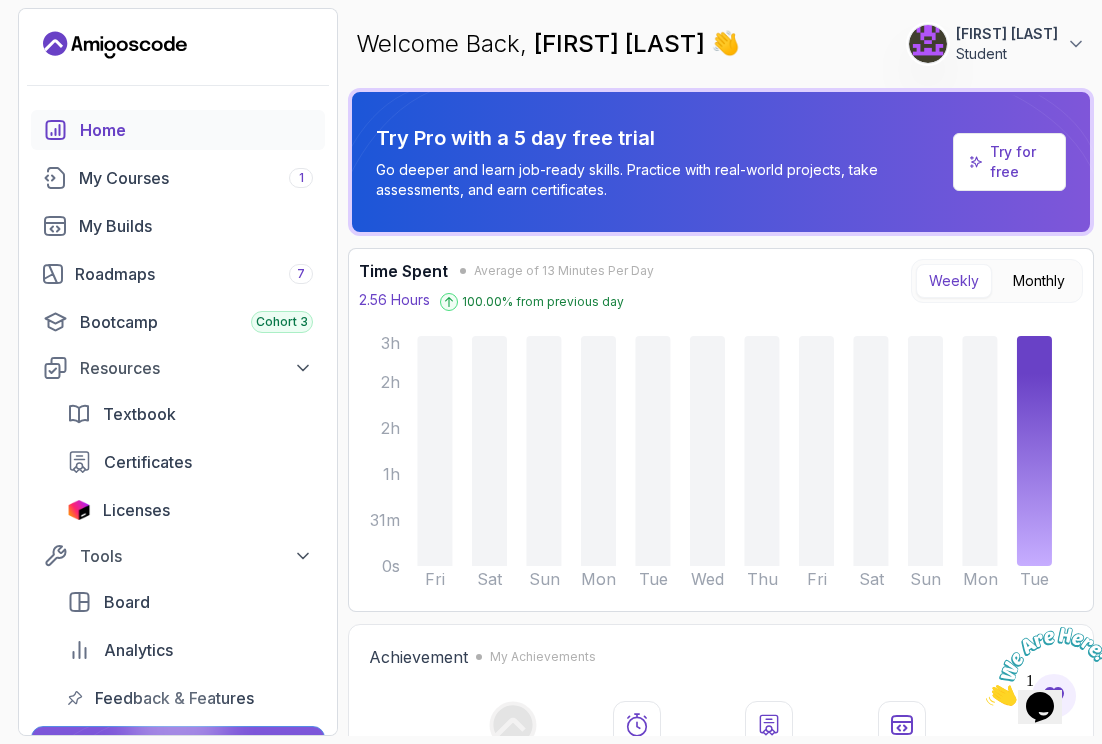 click on "Student" at bounding box center [1007, 54] 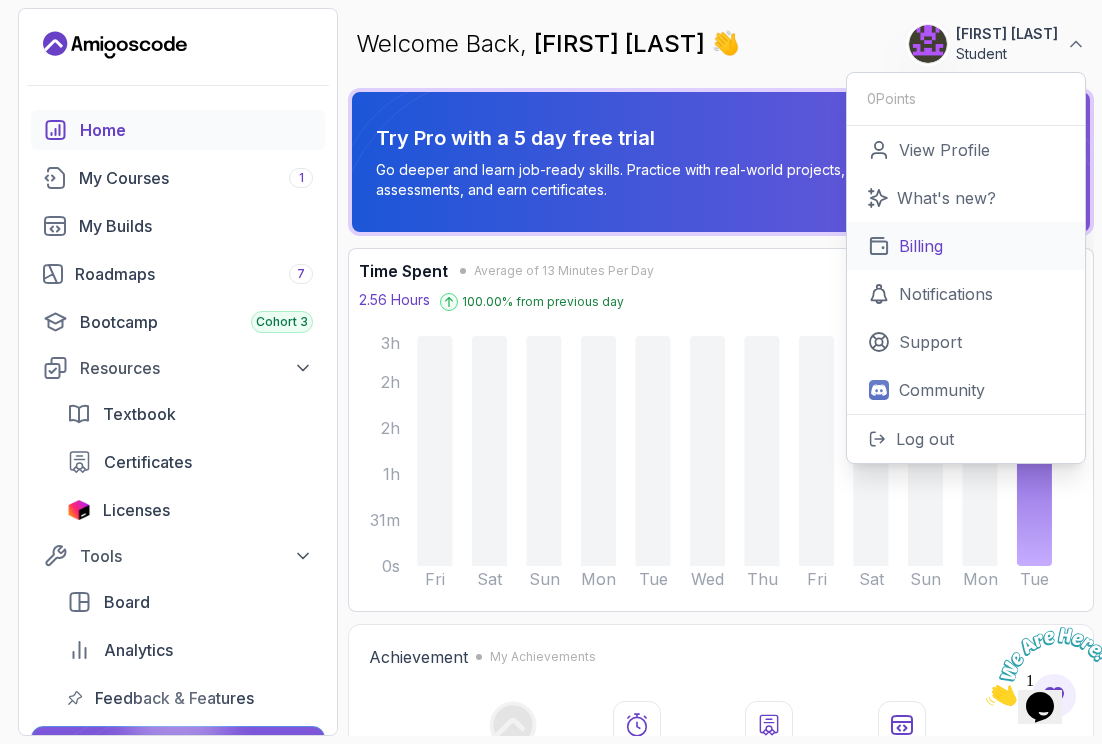 click on "Billing" at bounding box center (921, 246) 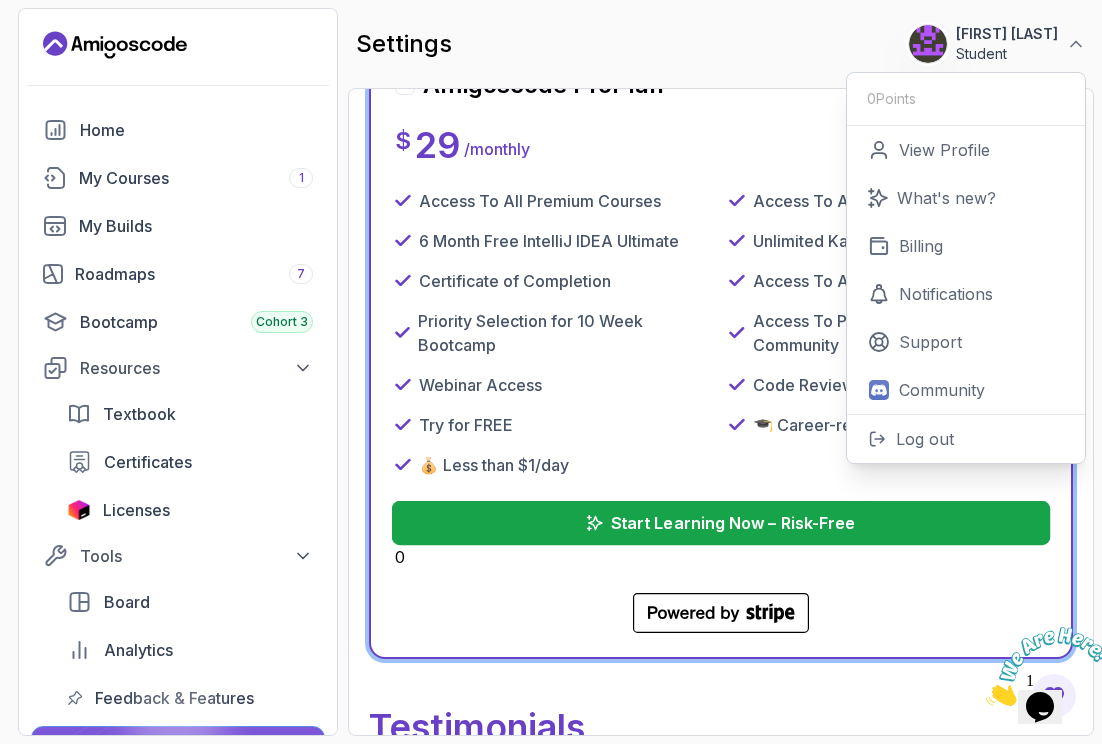 scroll, scrollTop: 821, scrollLeft: 0, axis: vertical 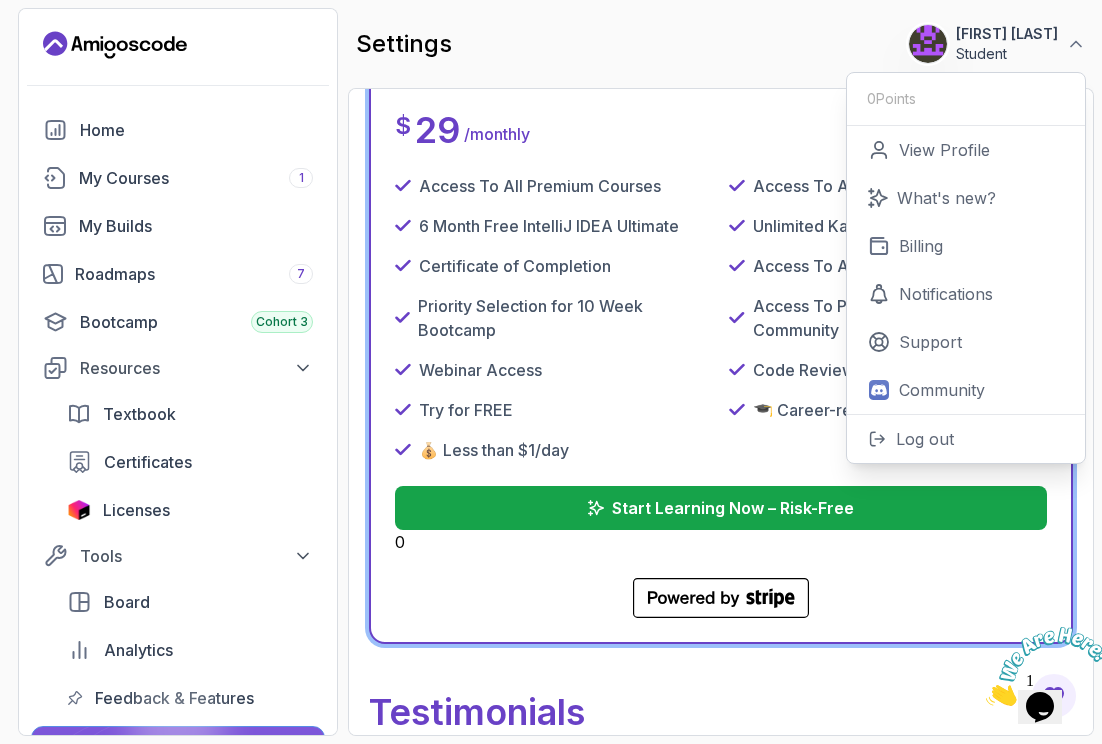 drag, startPoint x: 993, startPoint y: 99, endPoint x: 1036, endPoint y: 114, distance: 45.54119 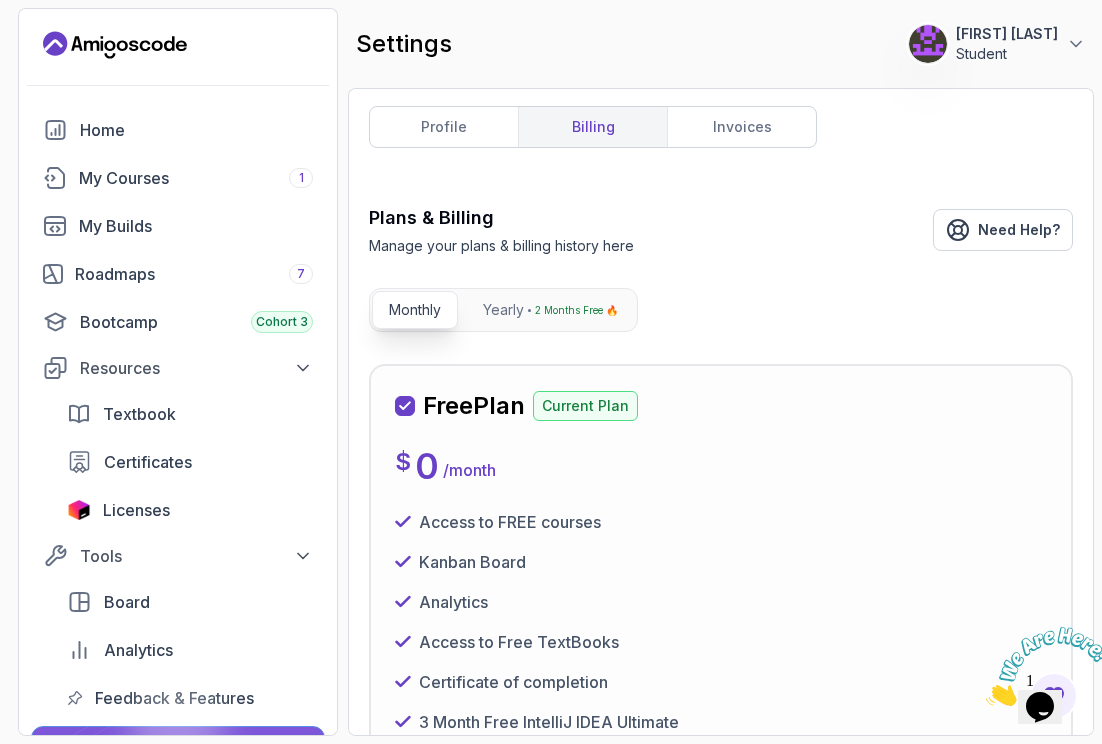 scroll, scrollTop: 0, scrollLeft: 0, axis: both 